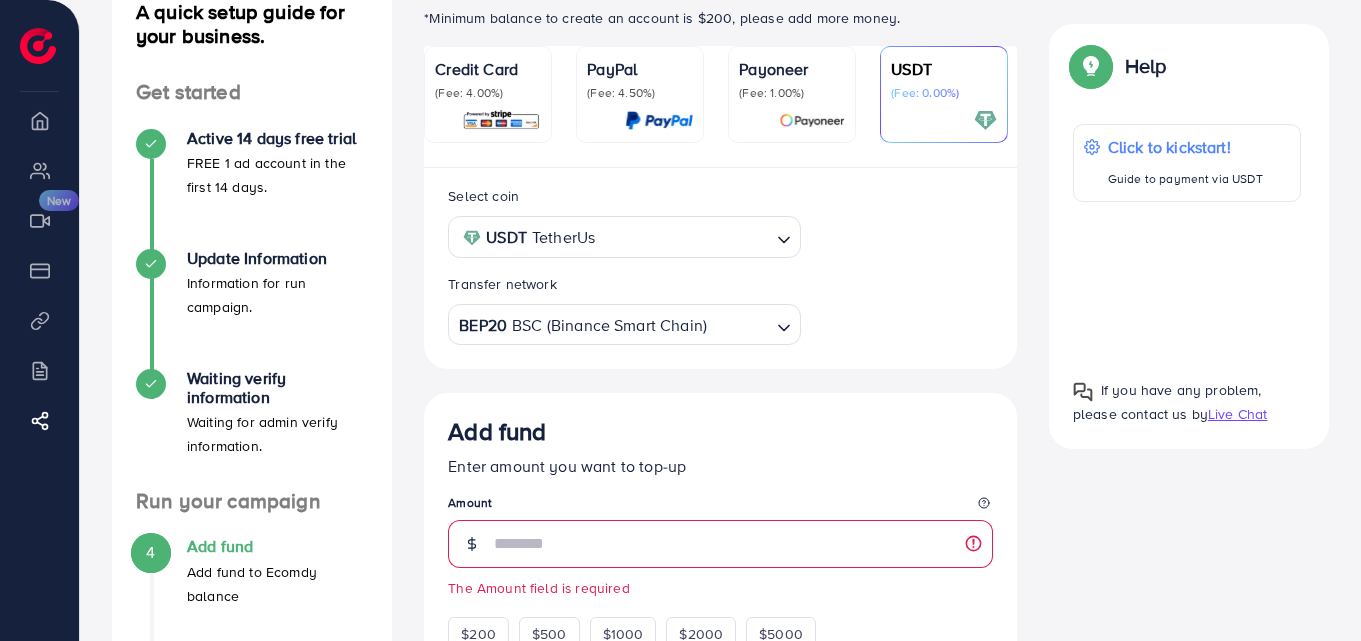 scroll, scrollTop: 0, scrollLeft: 0, axis: both 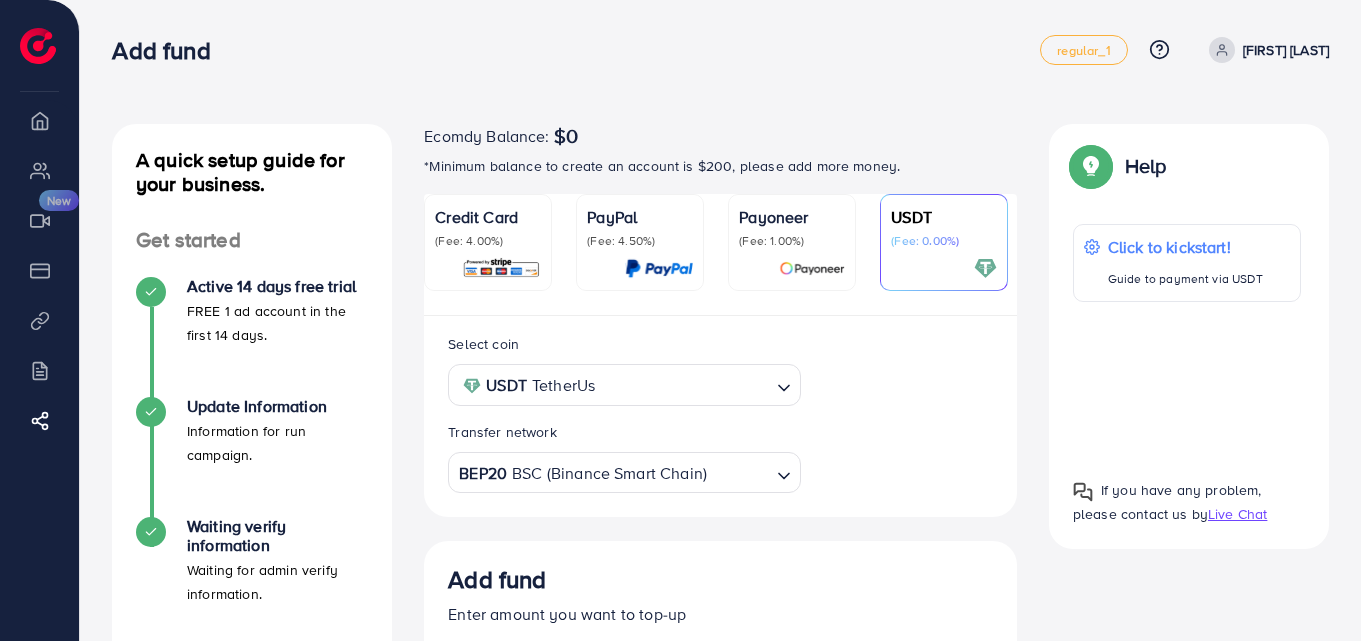click on "[FIRST] [LAST]" at bounding box center [1265, 50] 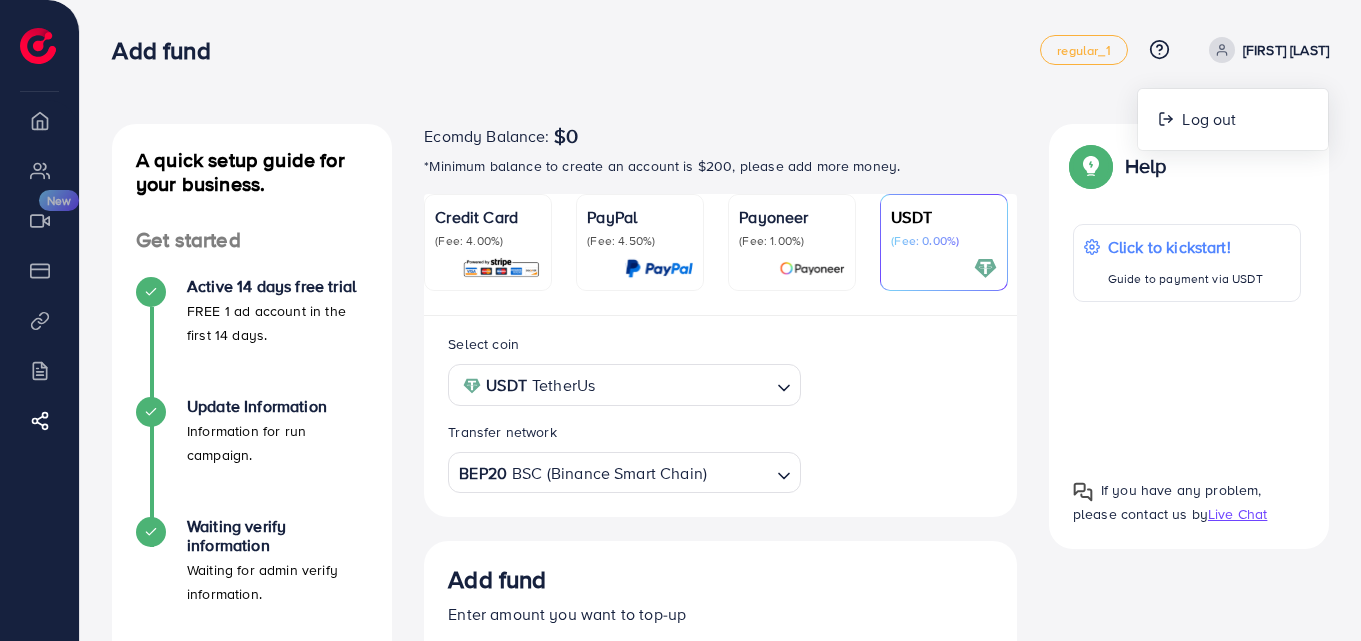 click at bounding box center (1091, 166) 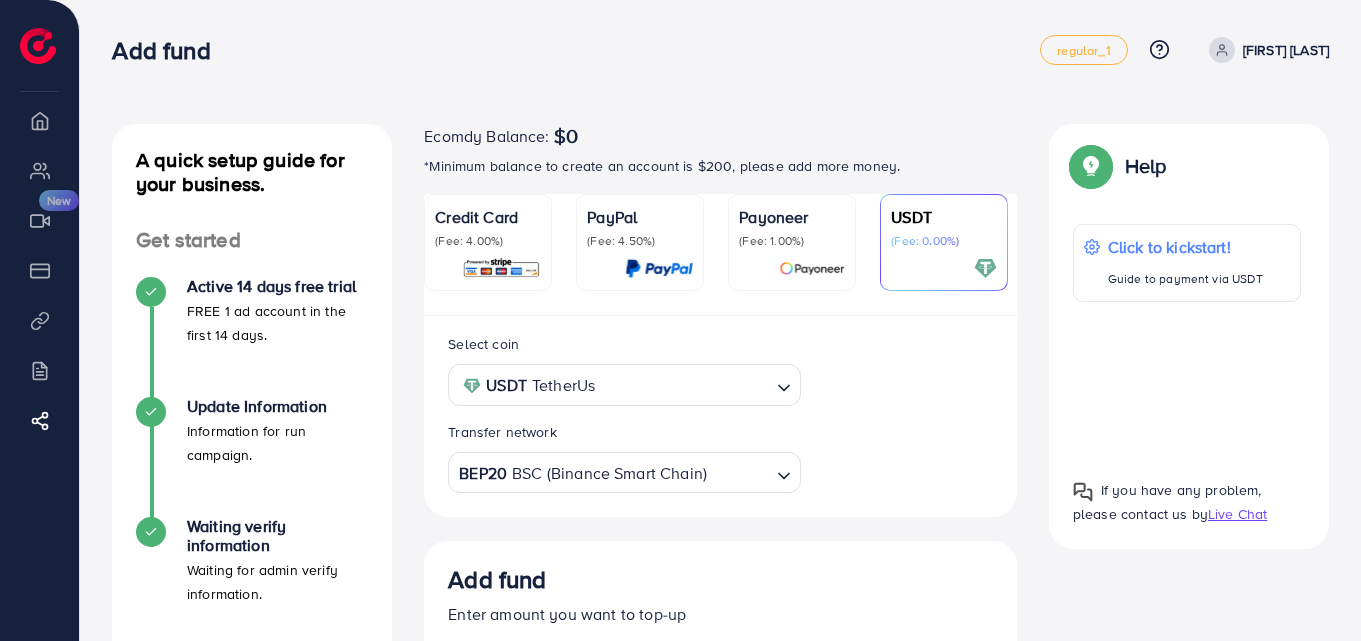 click at bounding box center [1091, 166] 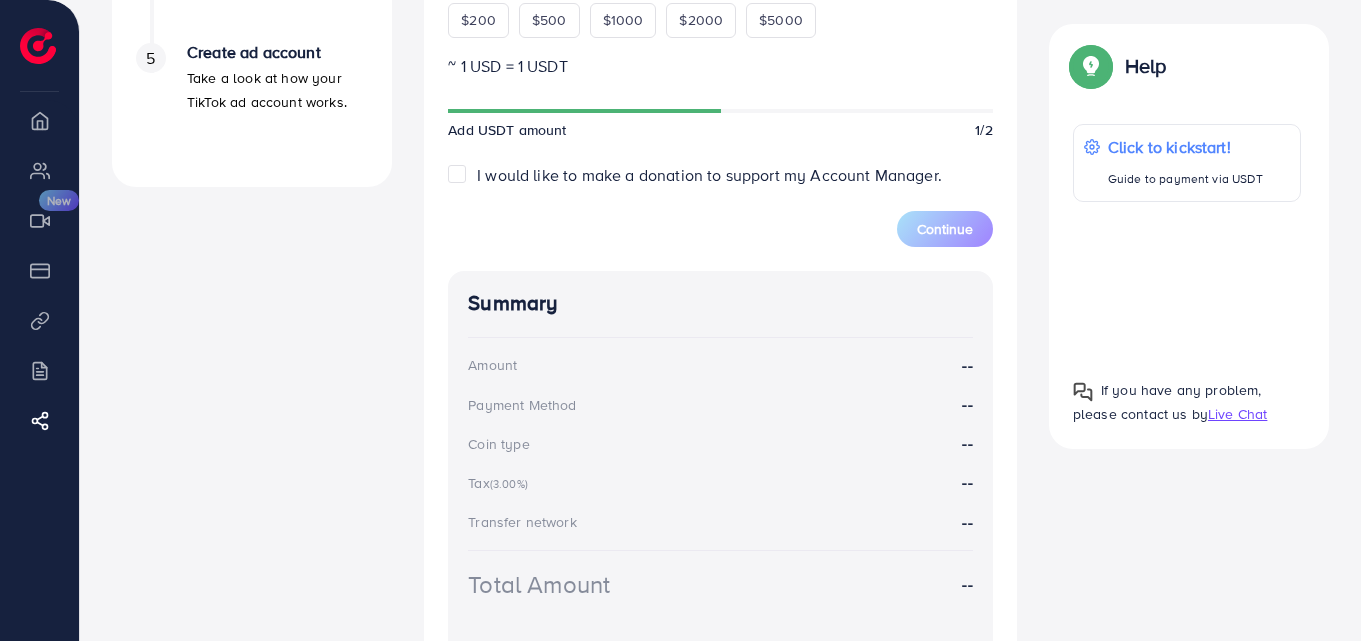 scroll, scrollTop: 833, scrollLeft: 0, axis: vertical 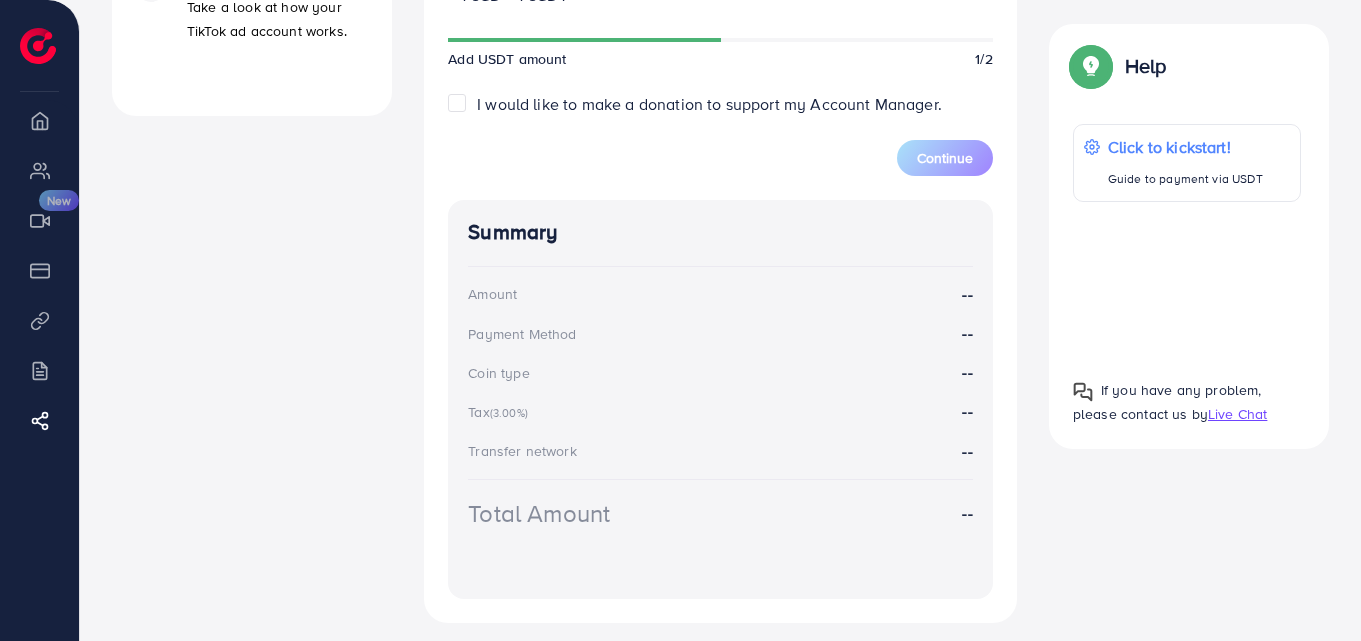 click on "Live Chat" at bounding box center (1237, 414) 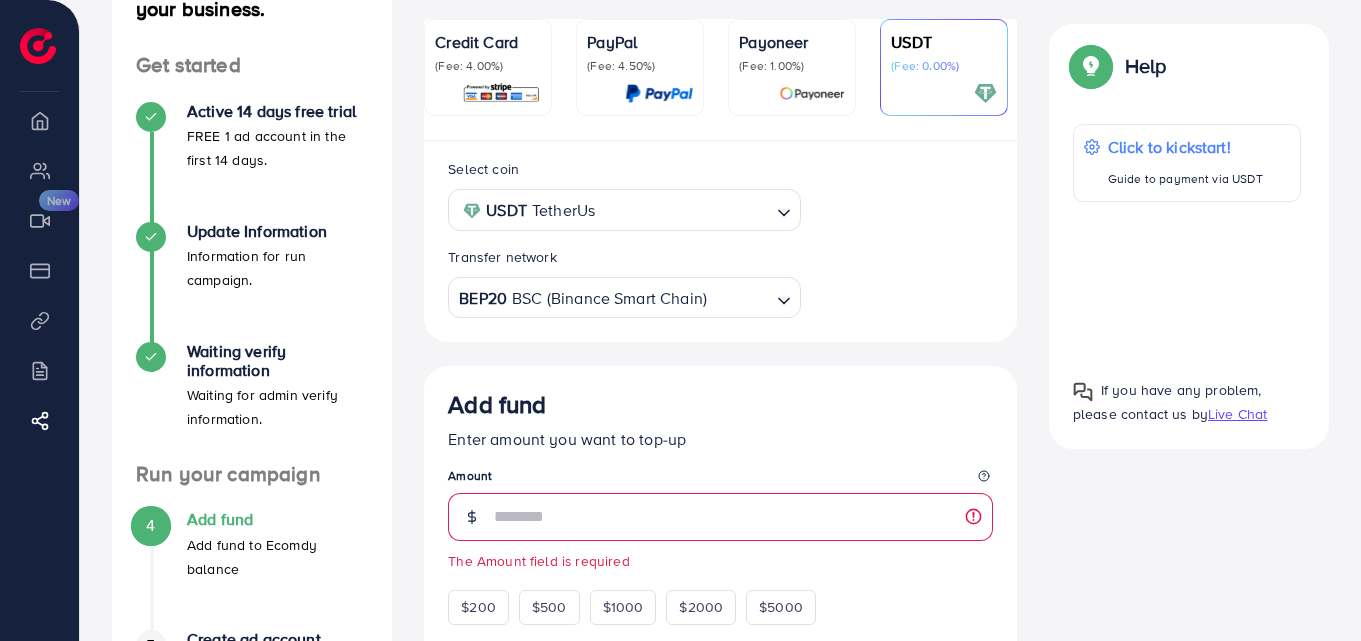 scroll, scrollTop: 0, scrollLeft: 0, axis: both 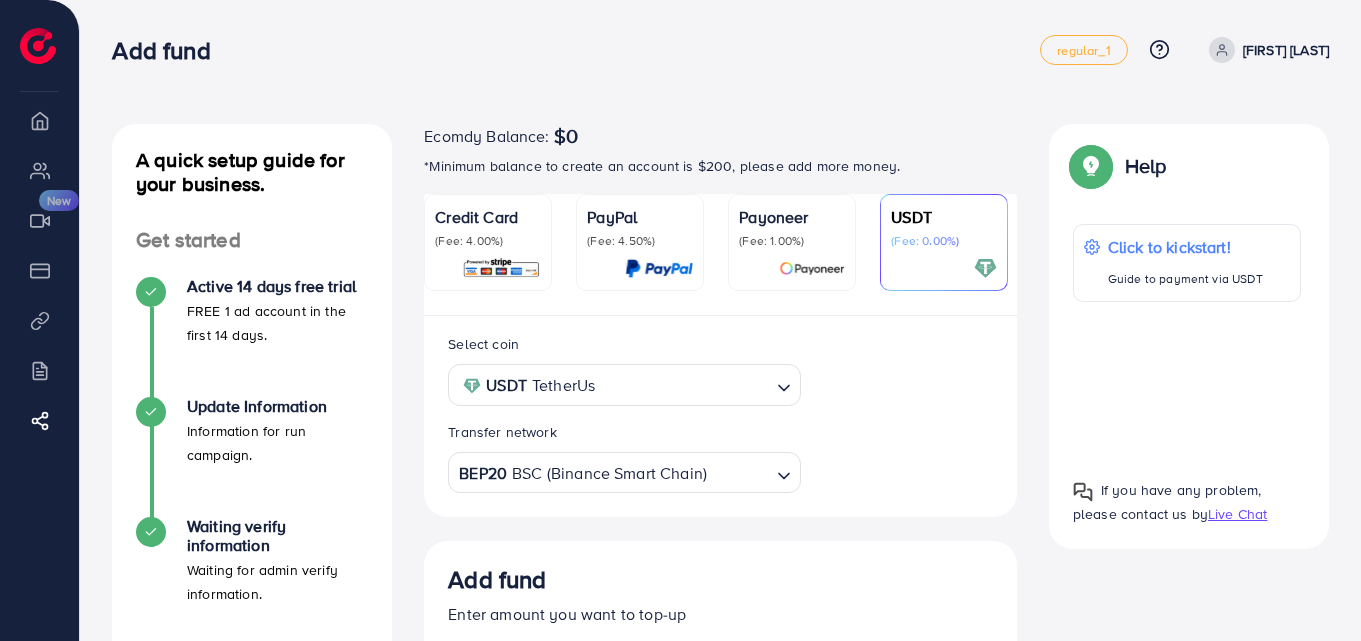 click on "(Fee: 0.00%)" at bounding box center (944, 241) 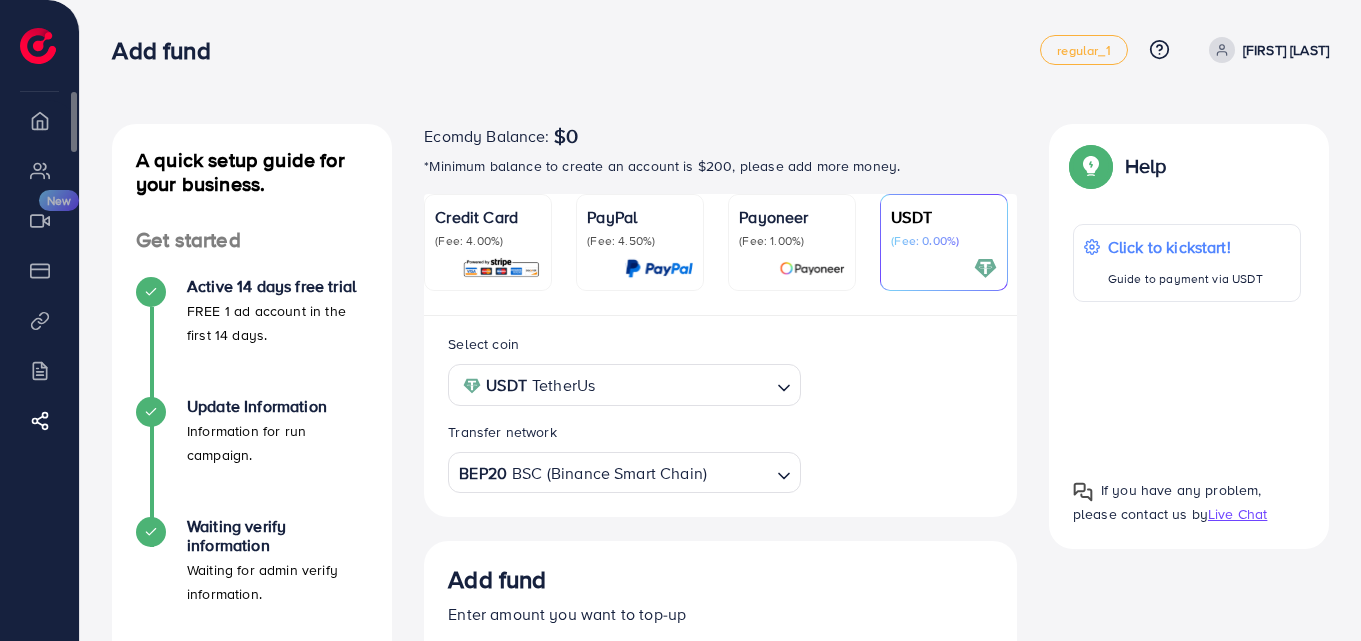 click on "Overview" at bounding box center (39, 120) 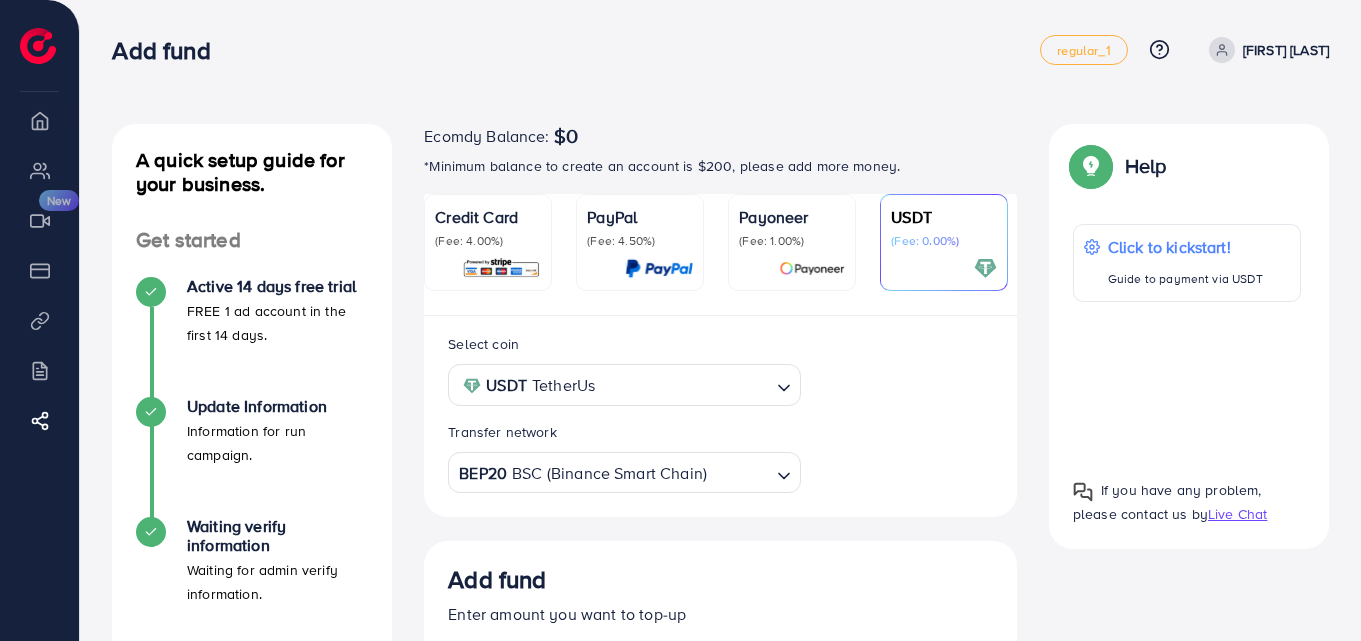 click at bounding box center (38, 46) 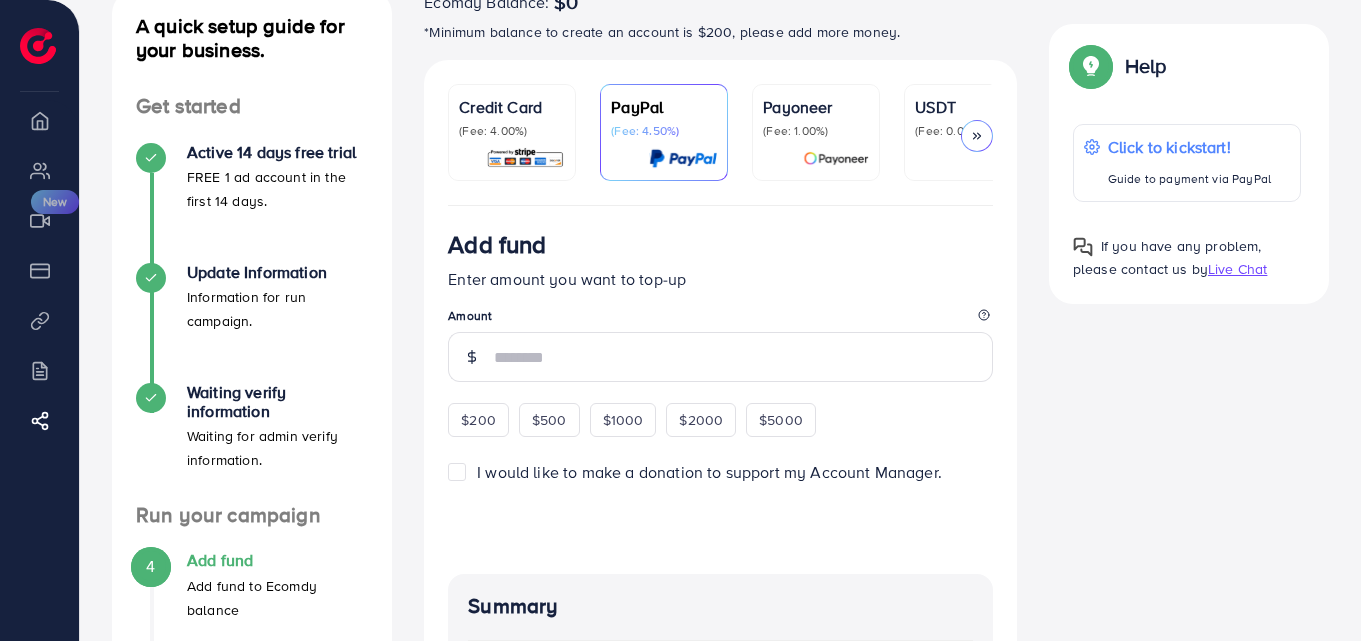 scroll, scrollTop: 0, scrollLeft: 0, axis: both 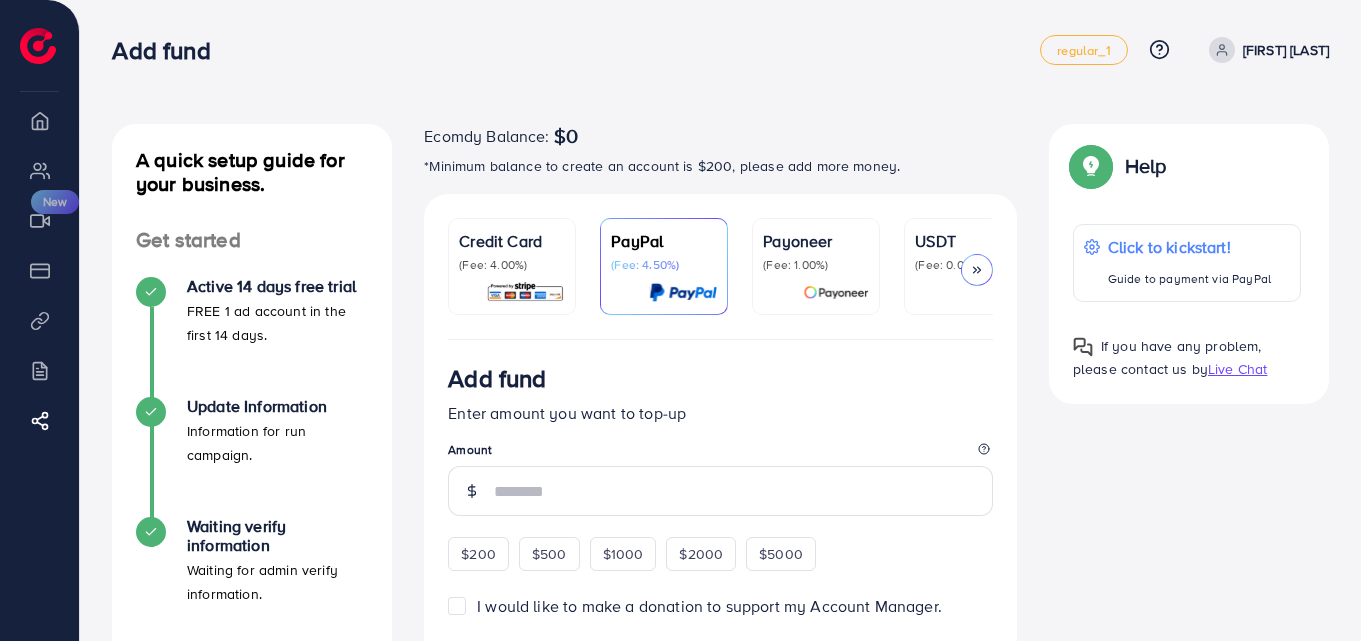 click at bounding box center (816, 292) 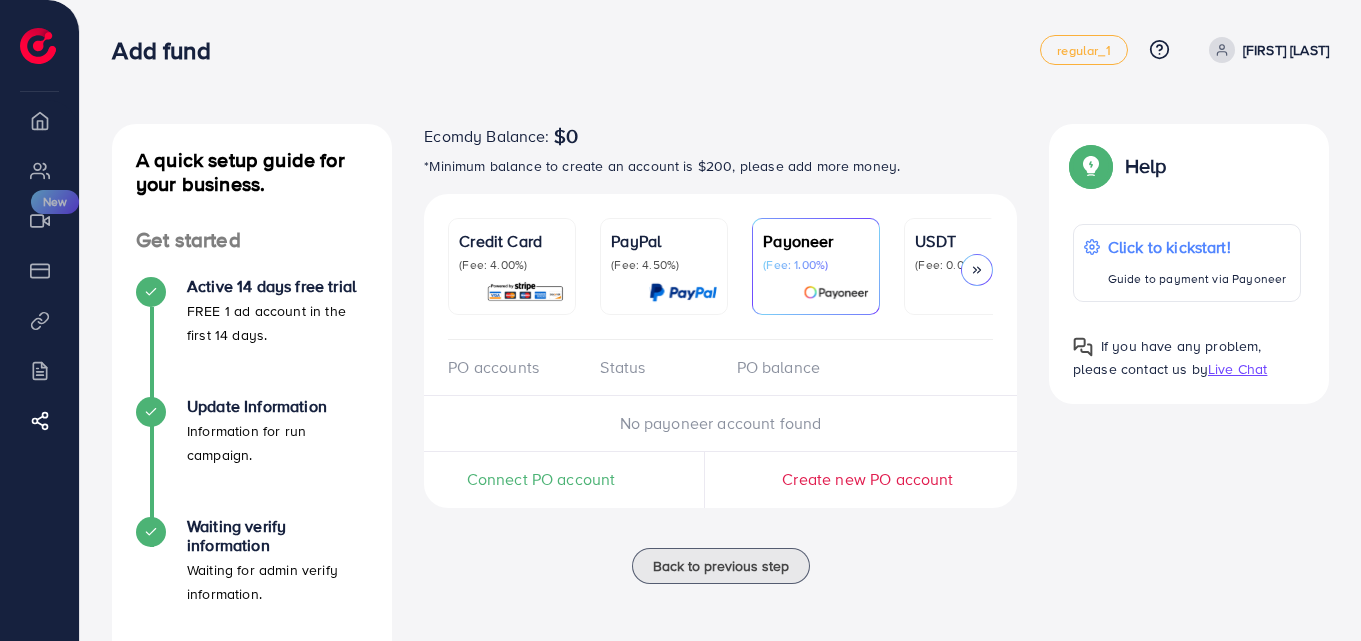 click on "Credit Card   (Fee: 4.00%)   PayPal   (Fee: 4.50%)   Payoneer   (Fee: 1.00%)   USDT   (Fee: 0.00%)   Airwallex   (Fee: 0.00%)" at bounding box center [720, 279] 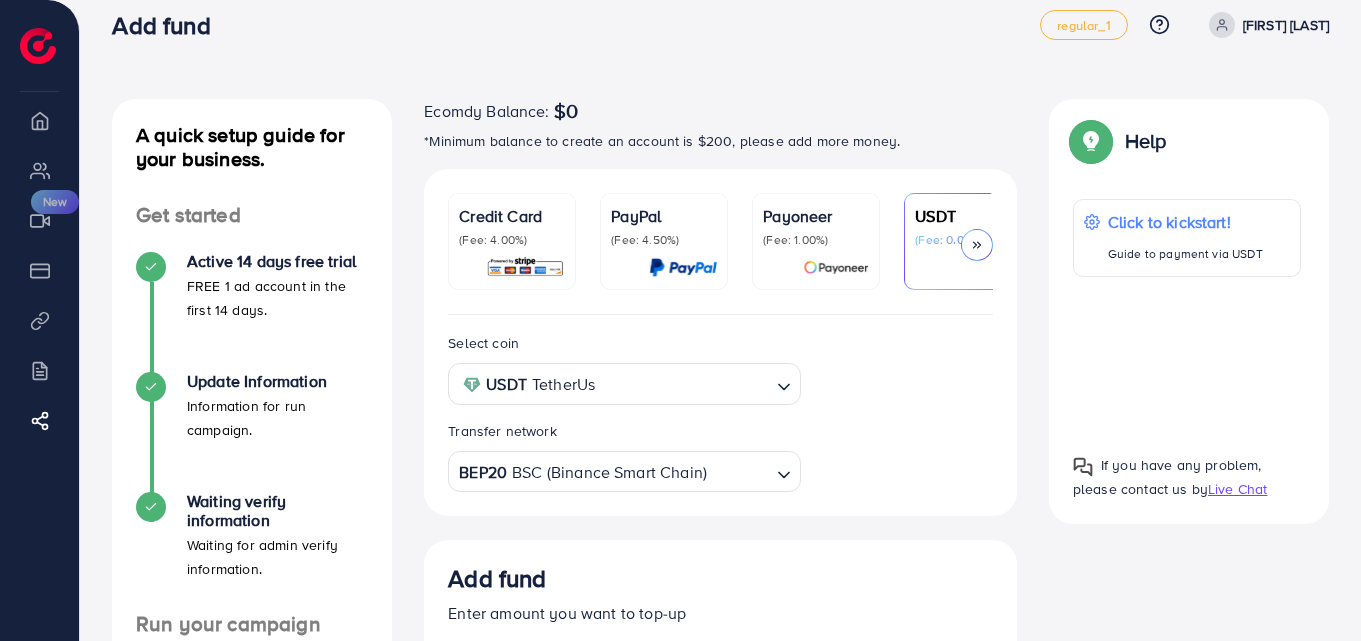 scroll, scrollTop: 0, scrollLeft: 0, axis: both 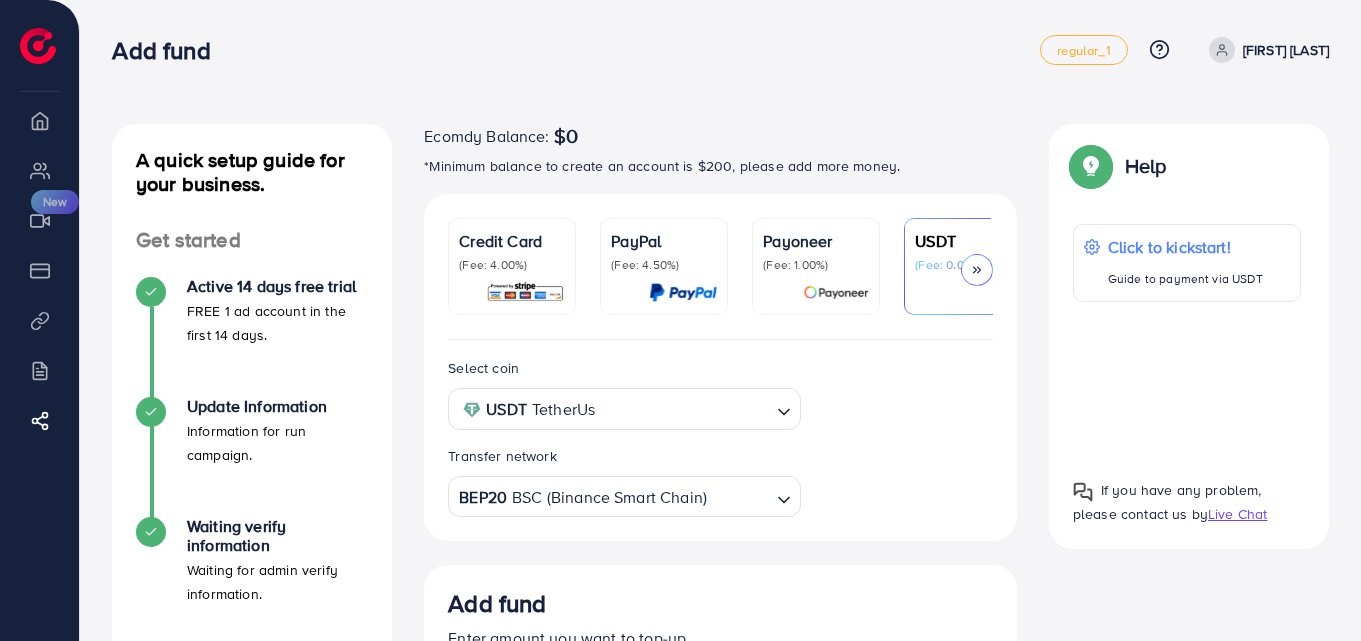 click at bounding box center [977, 270] 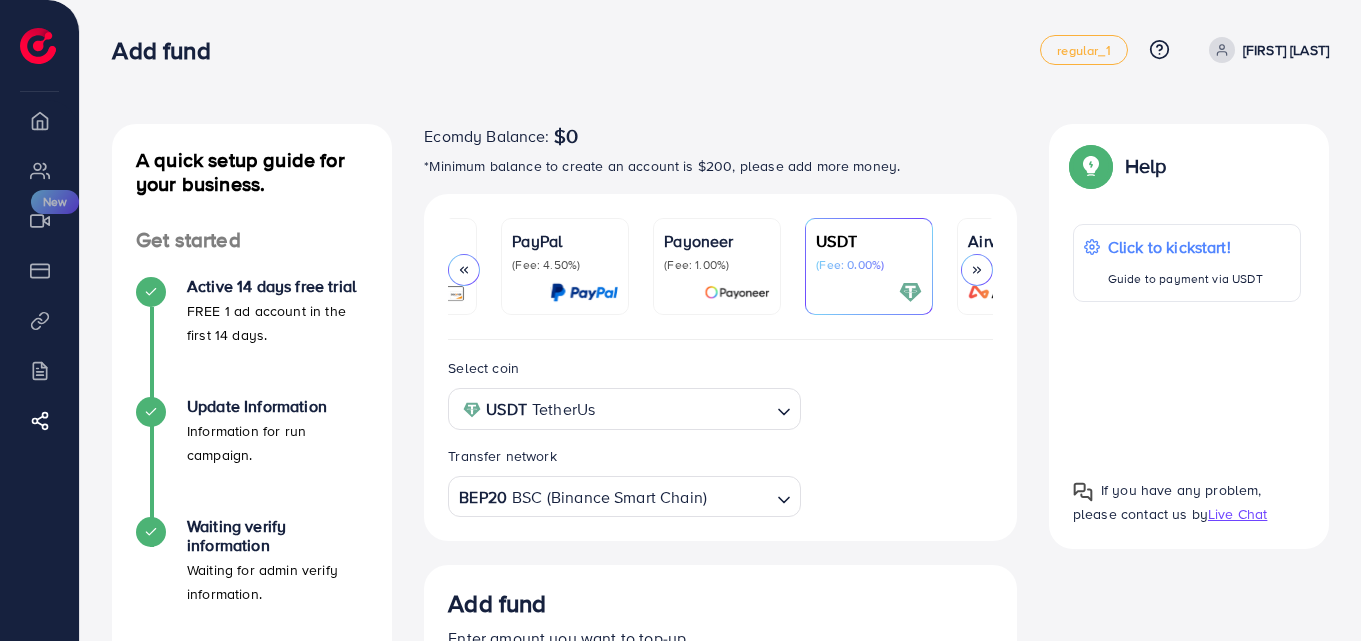 scroll, scrollTop: 0, scrollLeft: 191, axis: horizontal 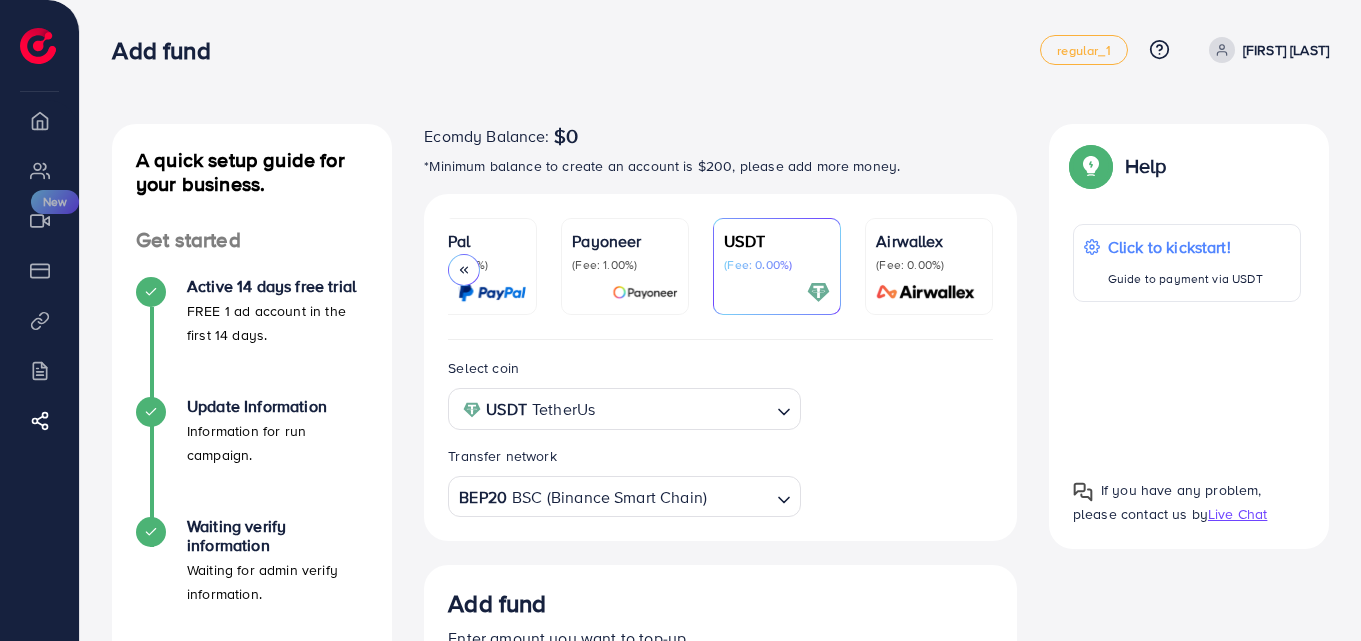 click 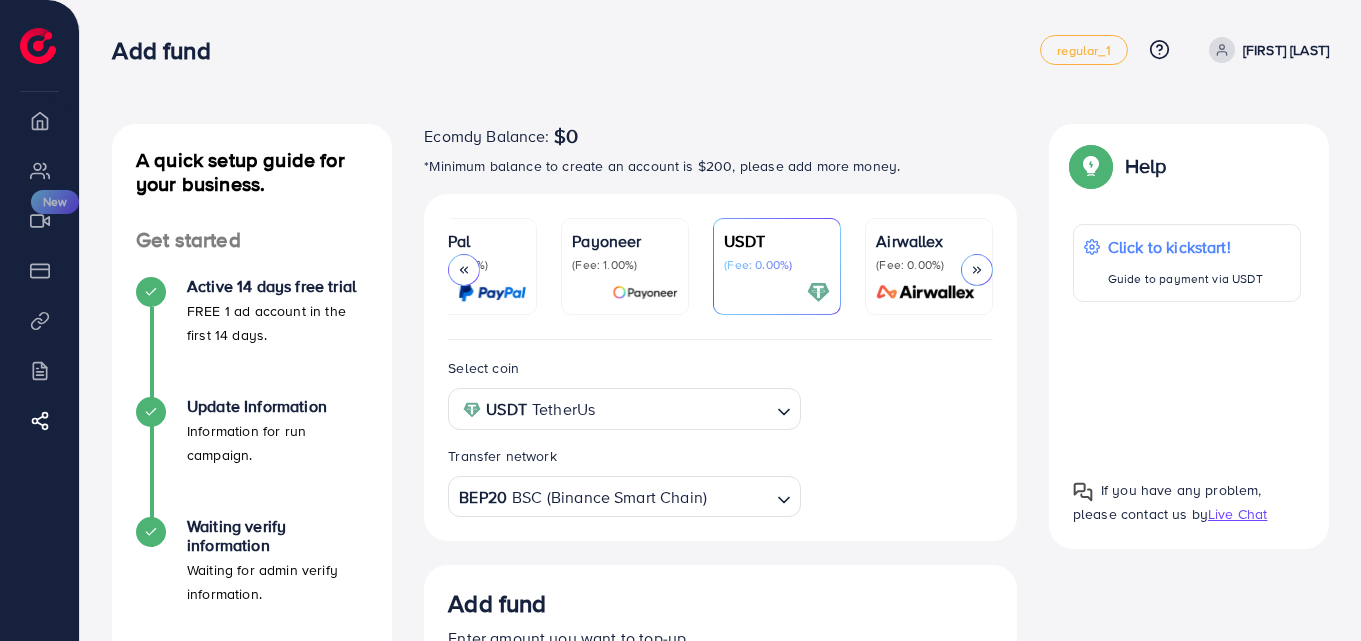 scroll, scrollTop: 0, scrollLeft: 0, axis: both 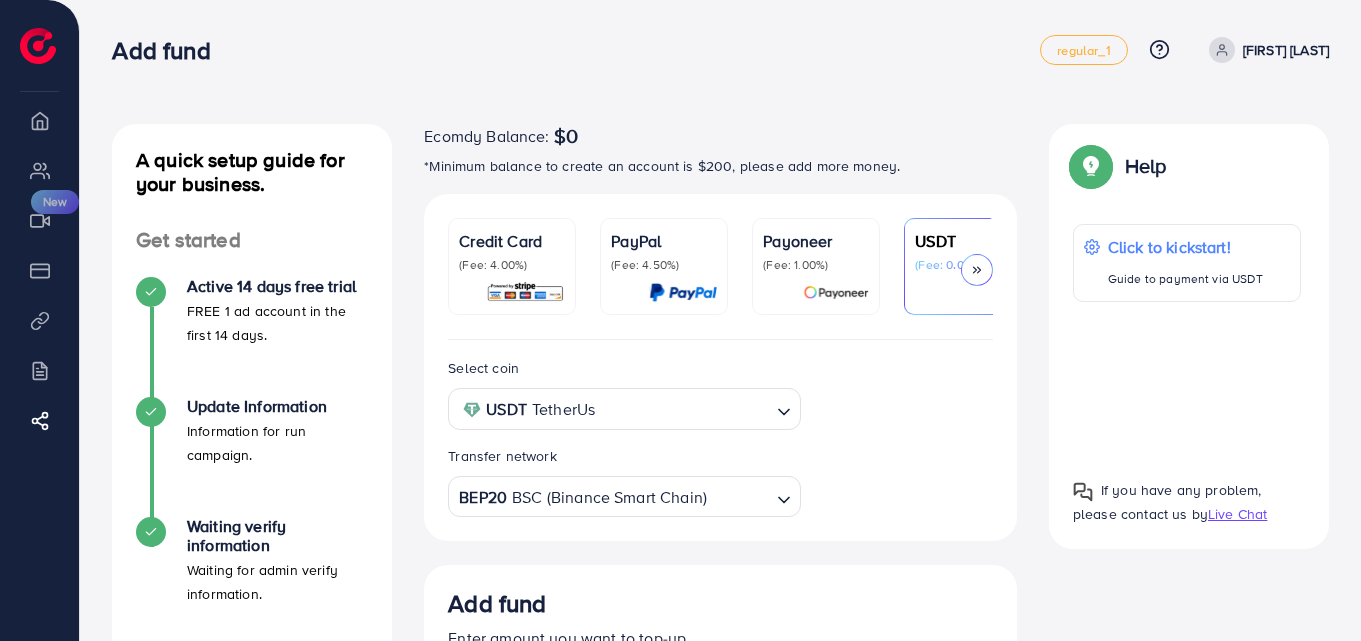 click on "(Fee: 4.00%)" at bounding box center (512, 265) 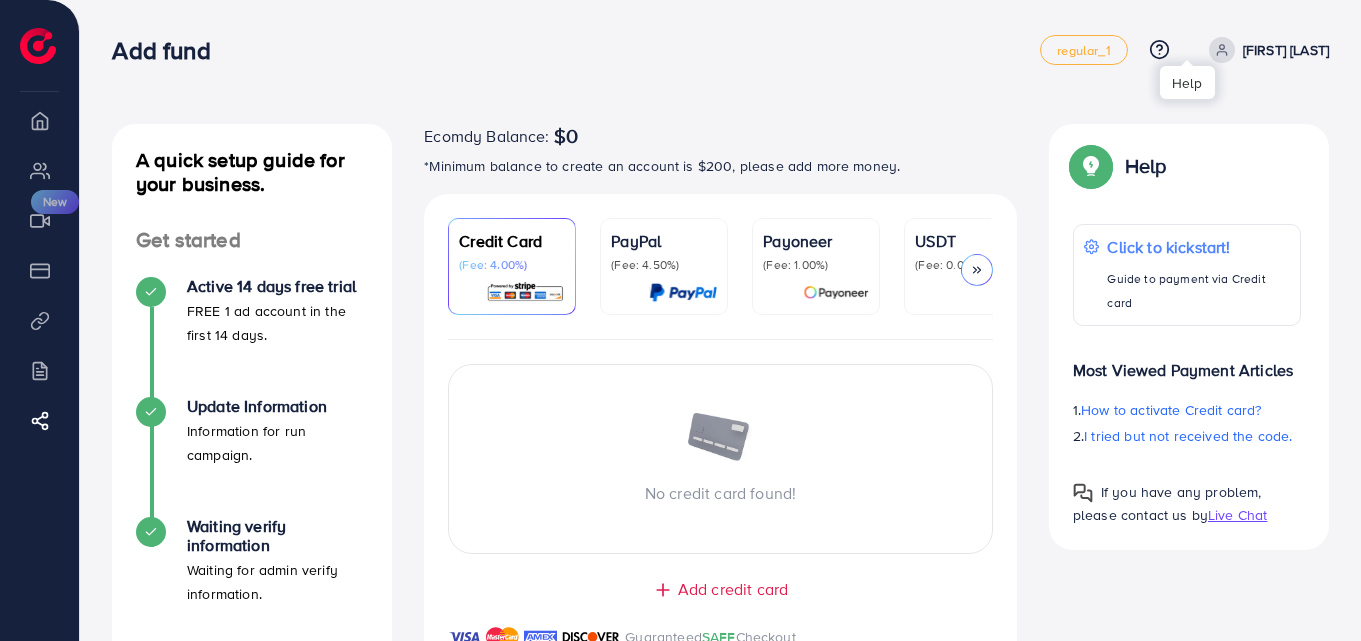 click 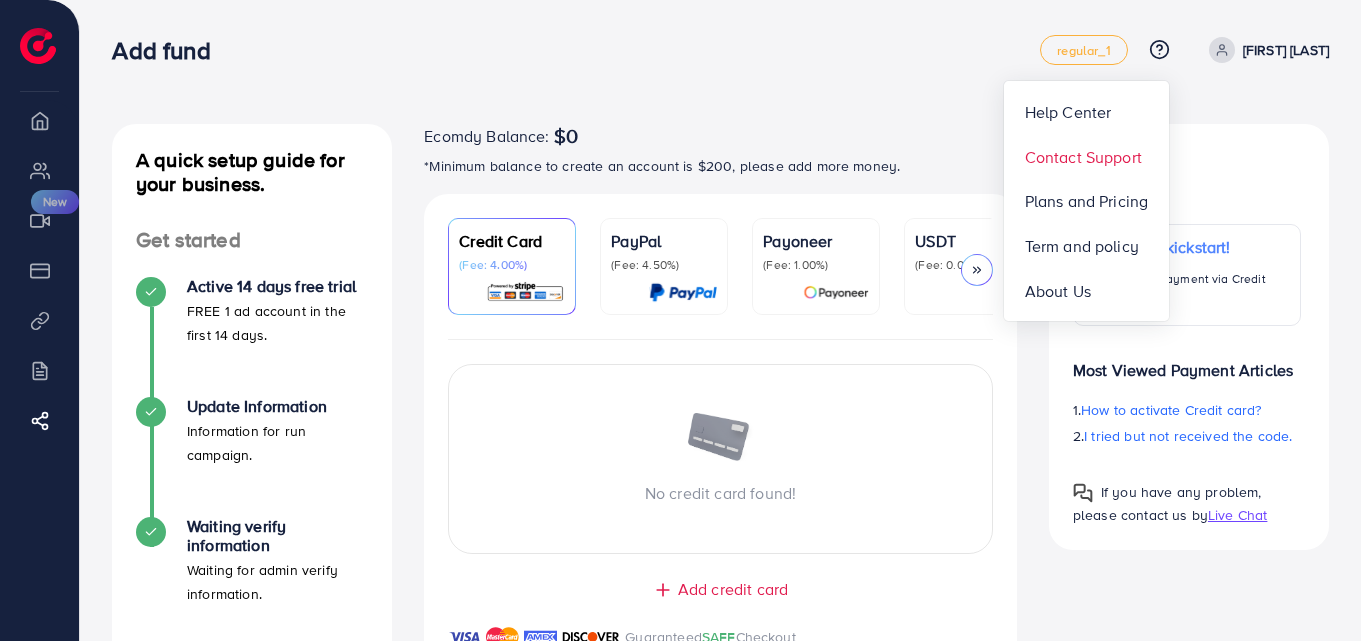 click on "Contact Support" at bounding box center [1083, 157] 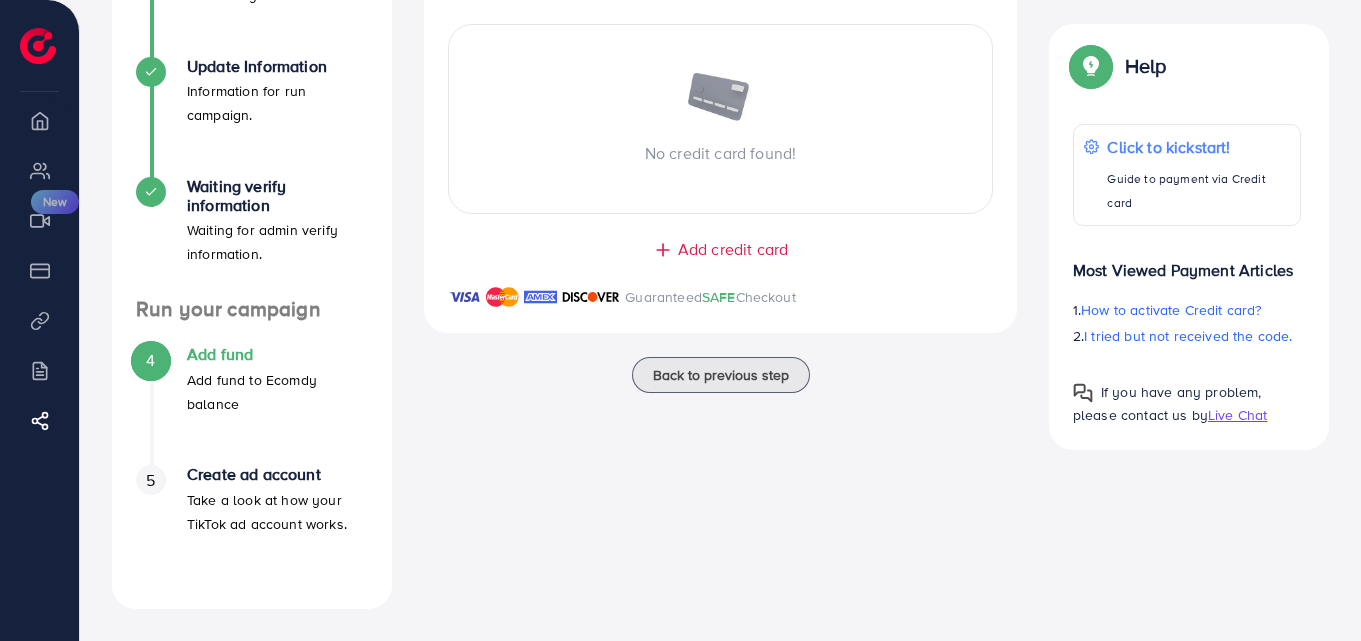 scroll, scrollTop: 173, scrollLeft: 0, axis: vertical 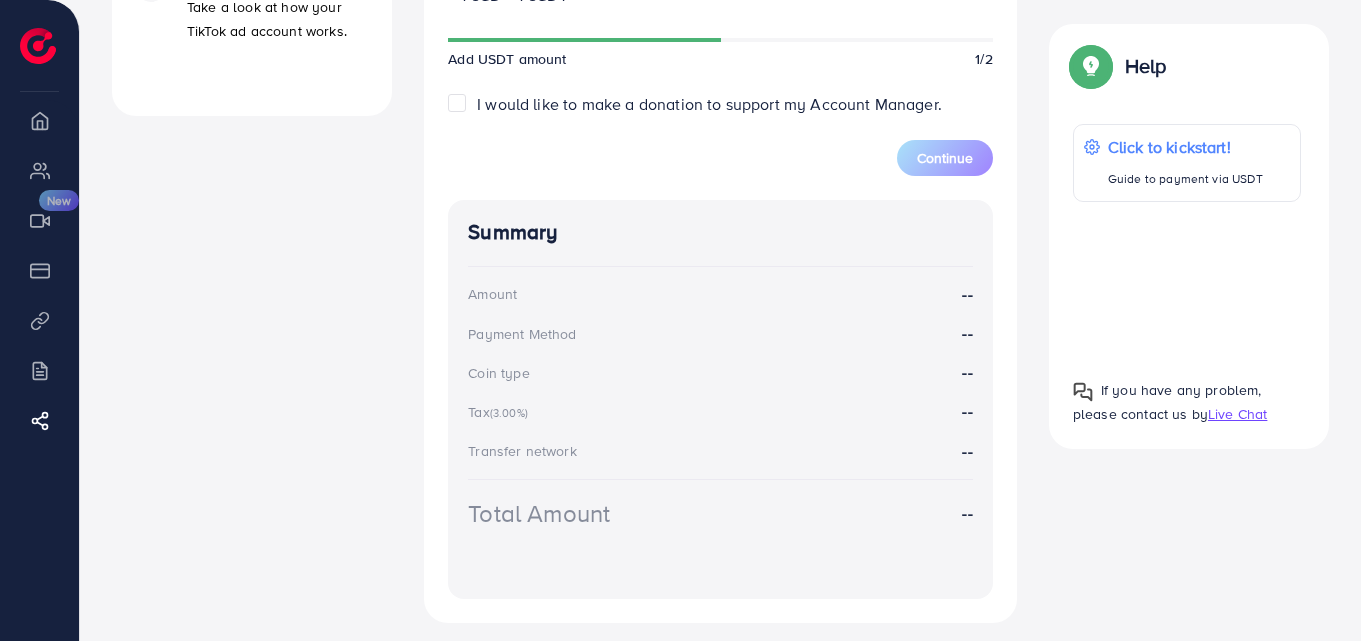 drag, startPoint x: 662, startPoint y: 383, endPoint x: 379, endPoint y: 273, distance: 303.6264 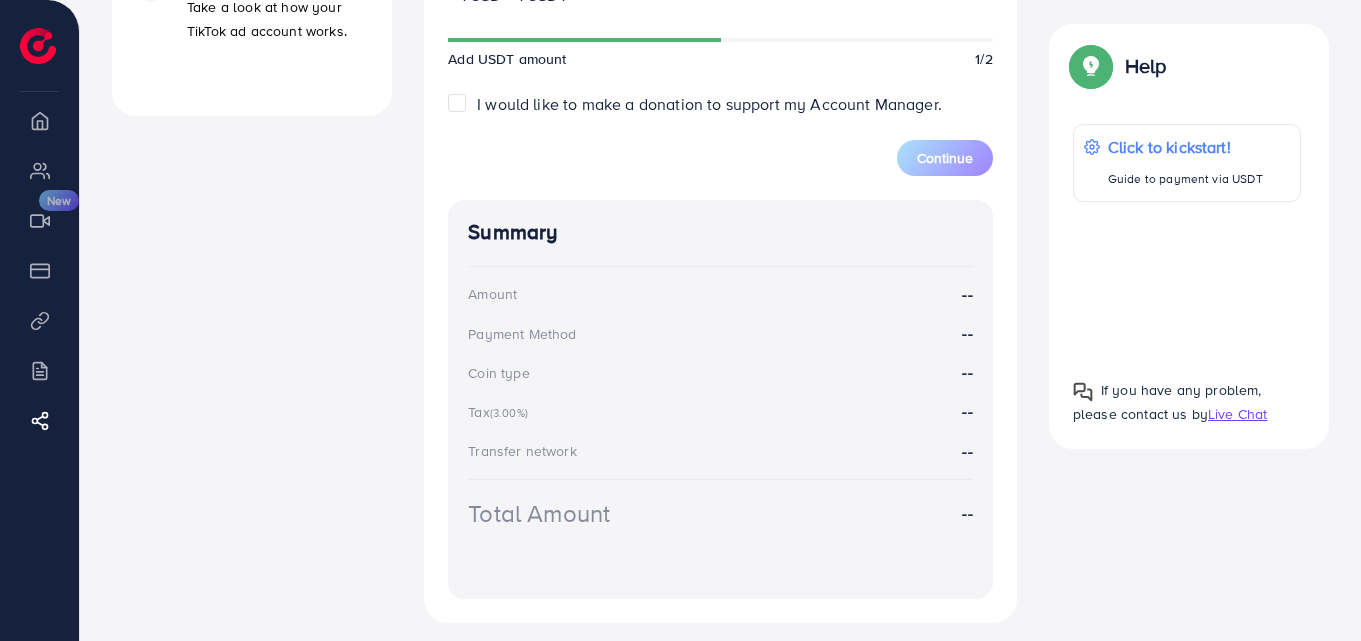 drag, startPoint x: 1202, startPoint y: 210, endPoint x: 373, endPoint y: 121, distance: 833.76373 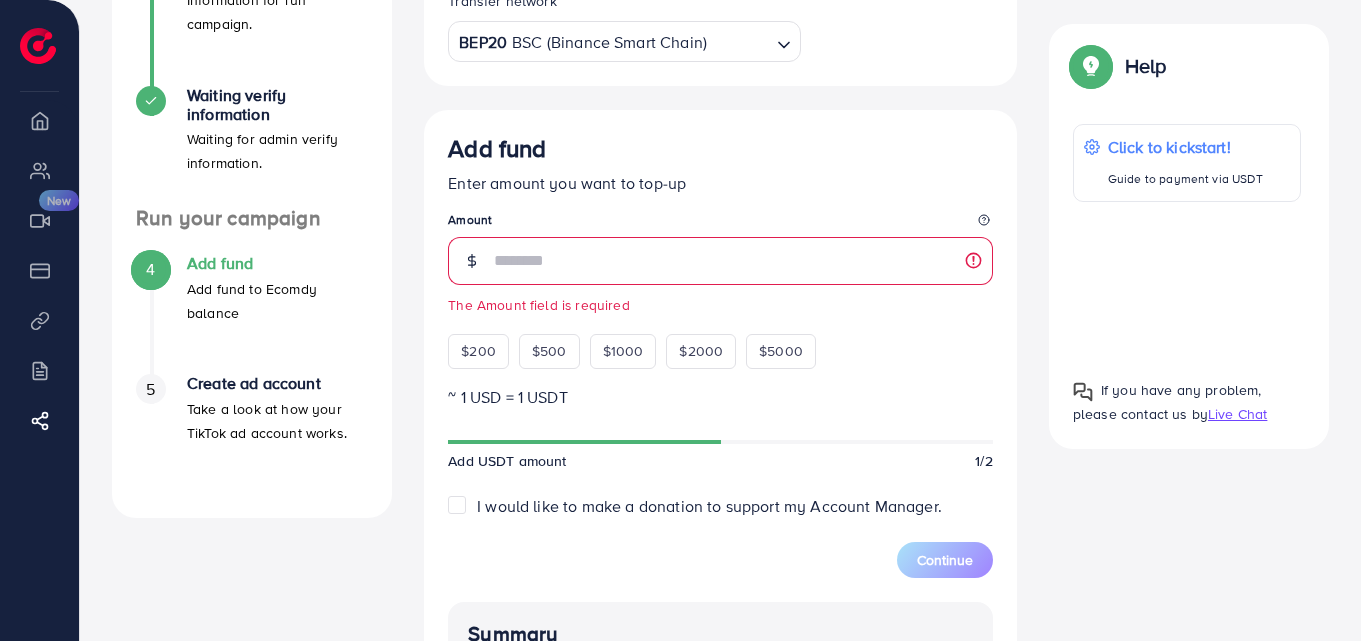 scroll, scrollTop: 0, scrollLeft: 0, axis: both 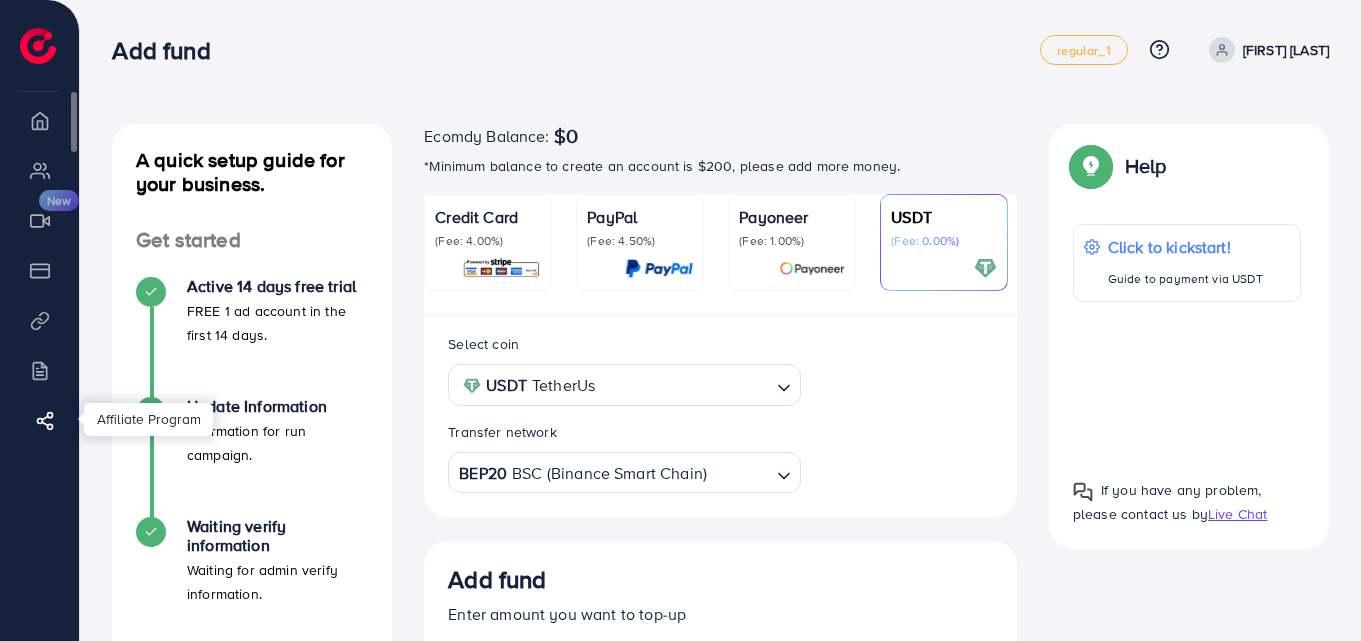 click 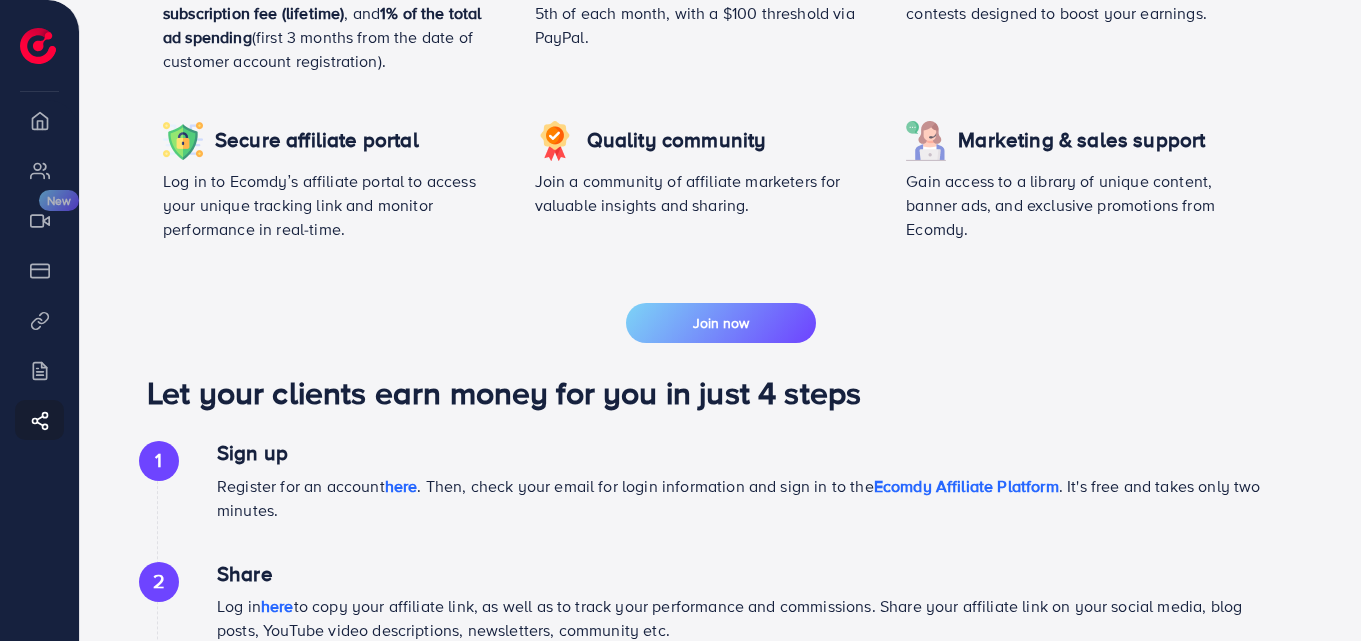 scroll, scrollTop: 398, scrollLeft: 0, axis: vertical 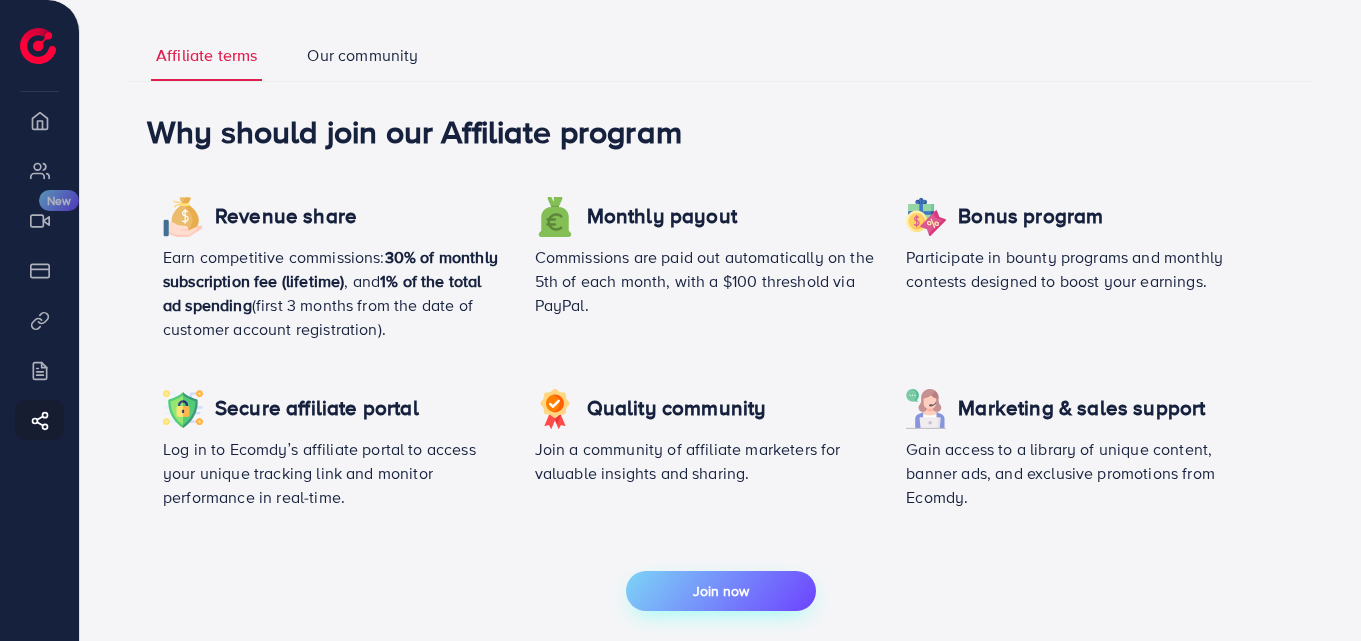 click on "Join now" at bounding box center (721, 591) 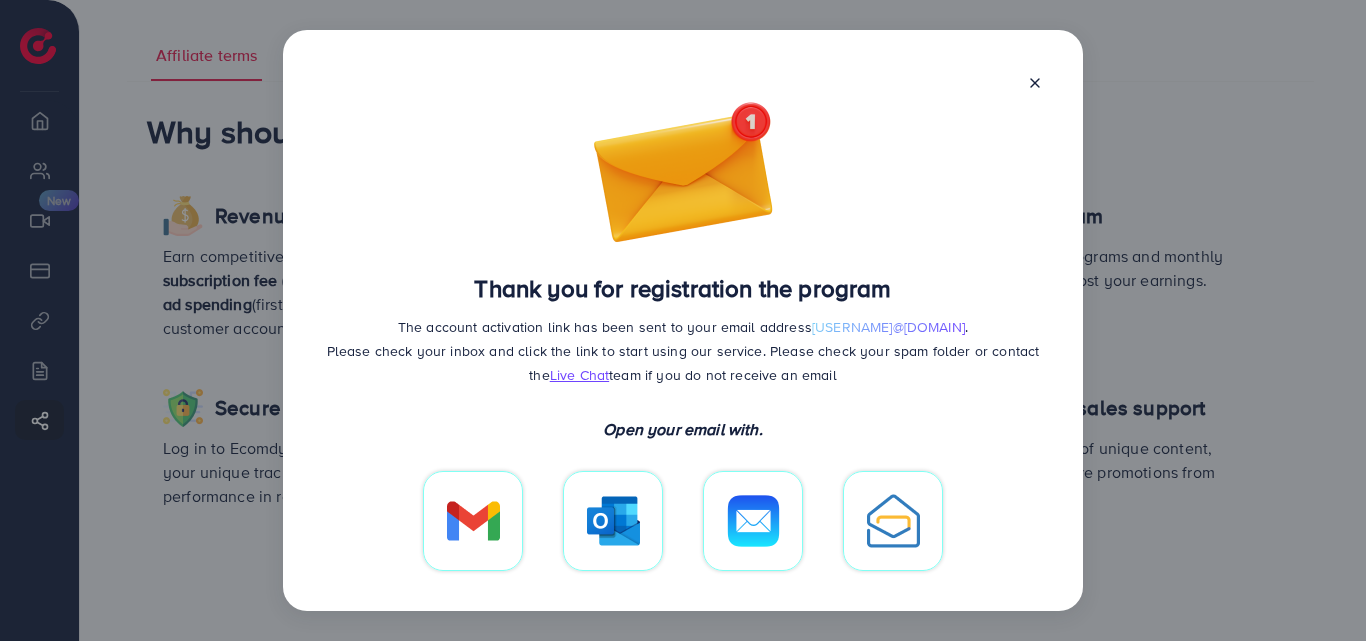 click 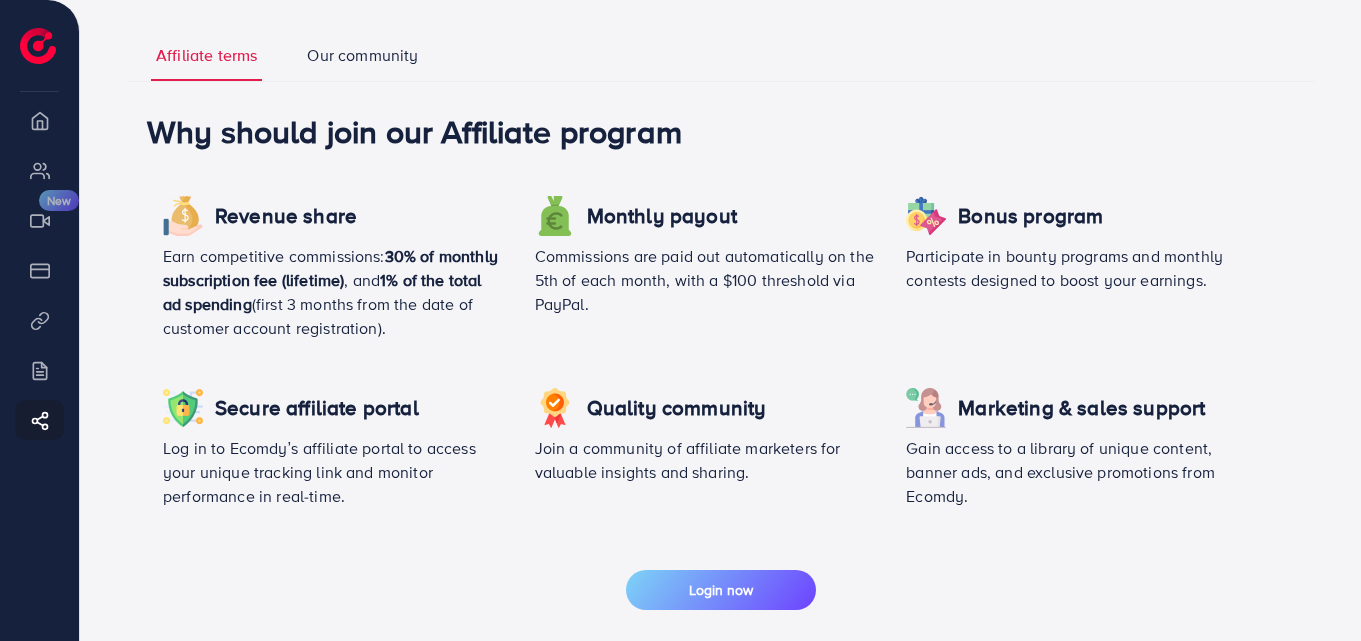 click at bounding box center [38, 46] 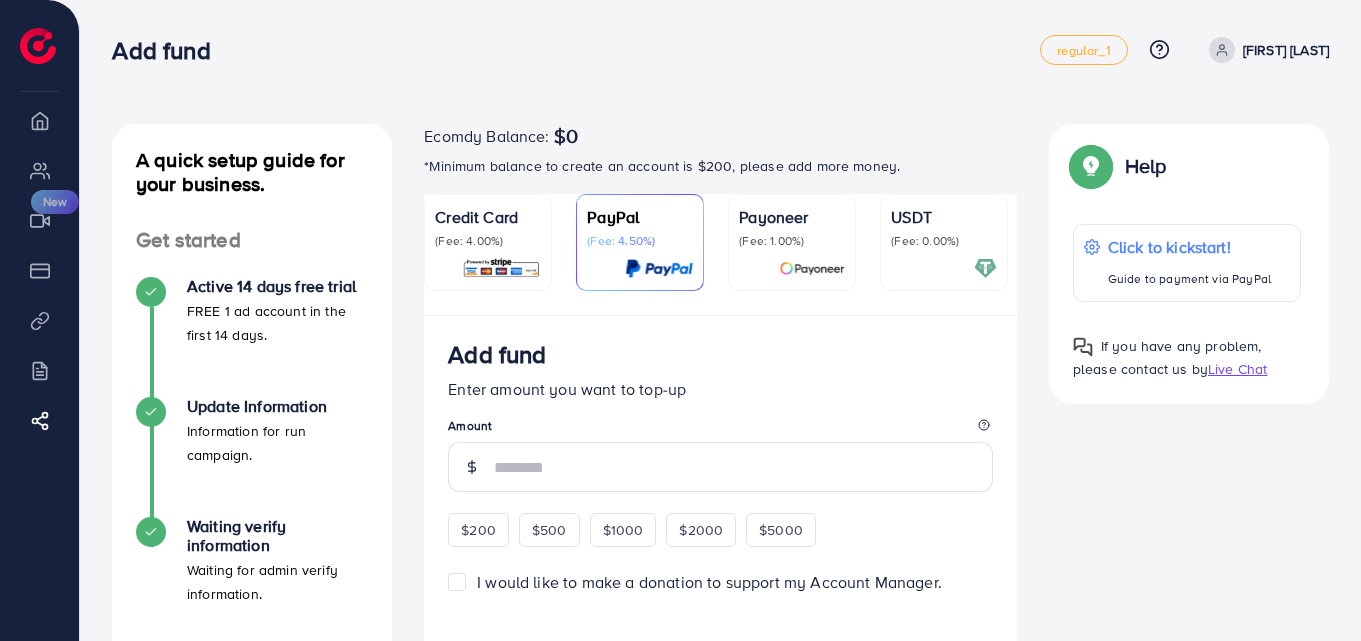 scroll, scrollTop: 0, scrollLeft: 0, axis: both 